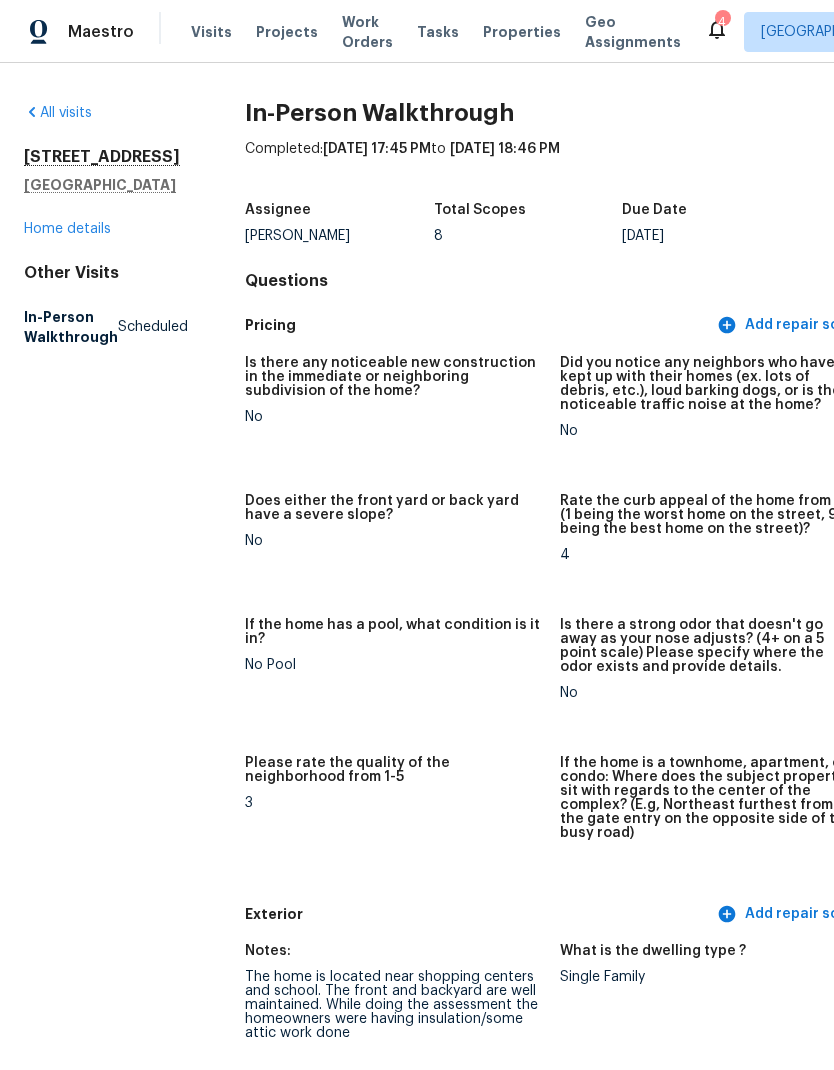 scroll, scrollTop: 0, scrollLeft: 0, axis: both 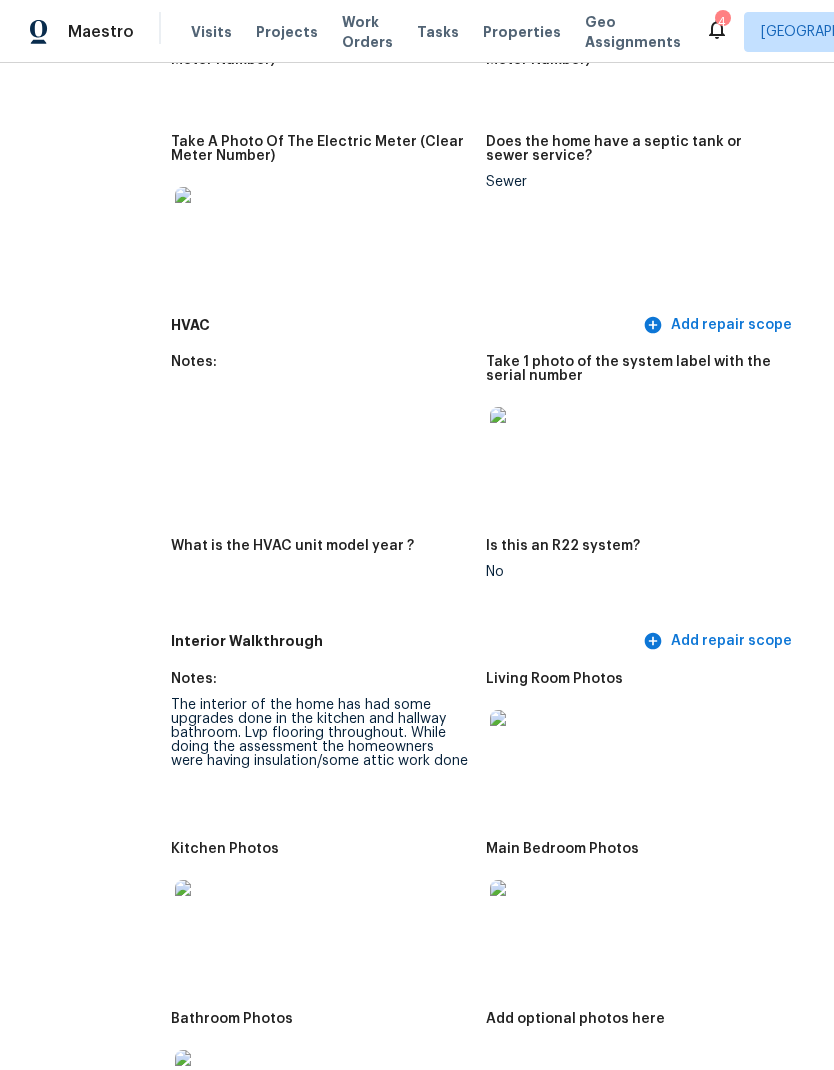 click on "The interior of the home has had some upgrades done in the kitchen and hallway bathroom. Lvp flooring throughout. While doing the assessment the homeowners were having insulation/some attic work done" at bounding box center (320, 733) 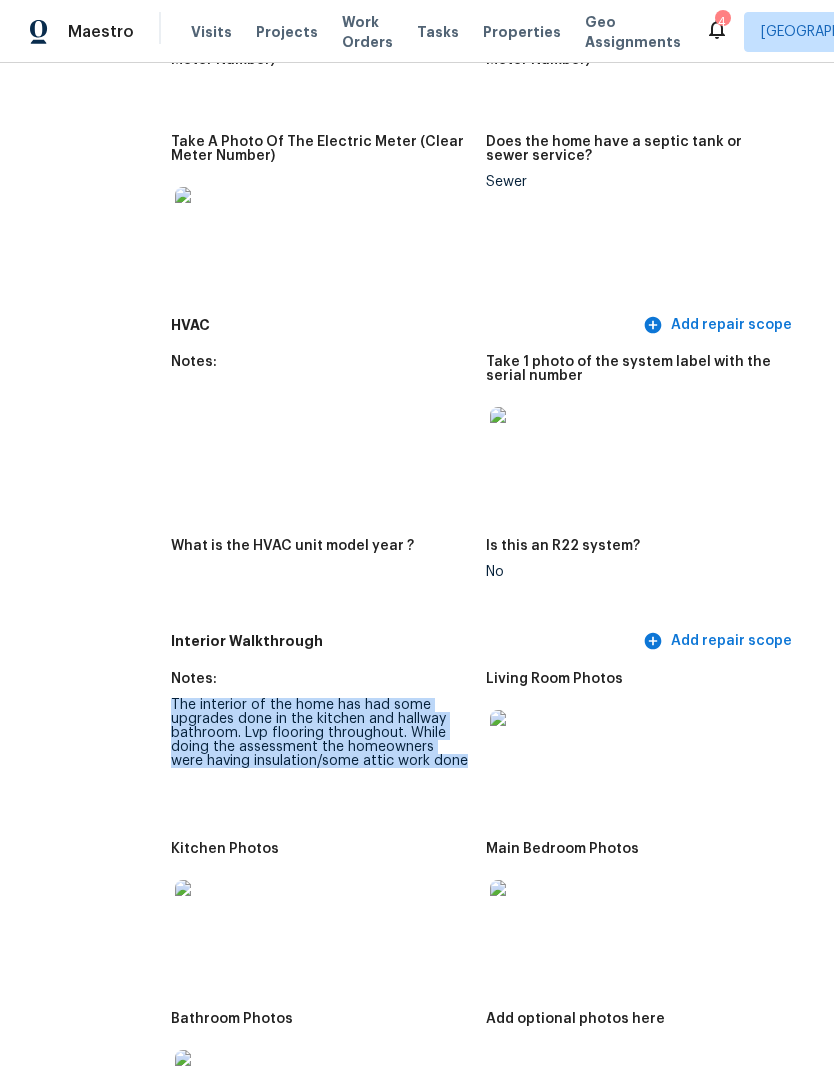 copy on "The interior of the home has had some upgrades done in the kitchen and hallway bathroom. Lvp flooring throughout. While doing the assessment the homeowners were having insulation/some attic work done" 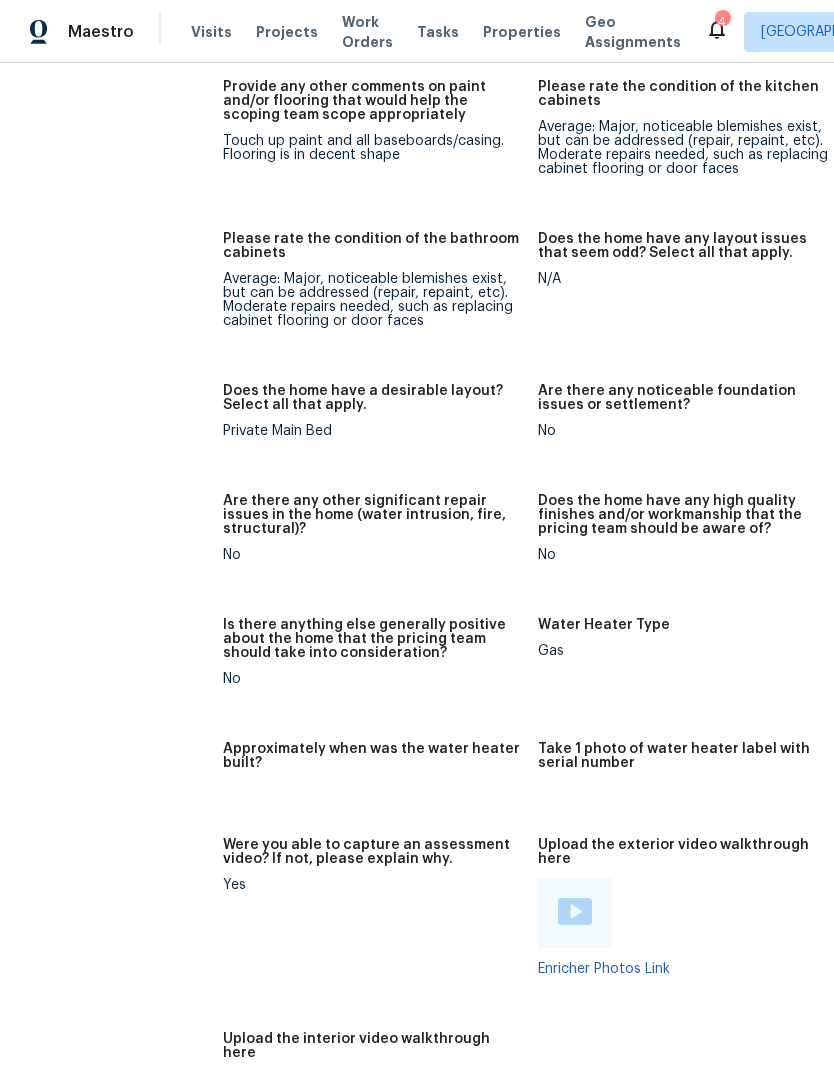 scroll, scrollTop: 3123, scrollLeft: 23, axis: both 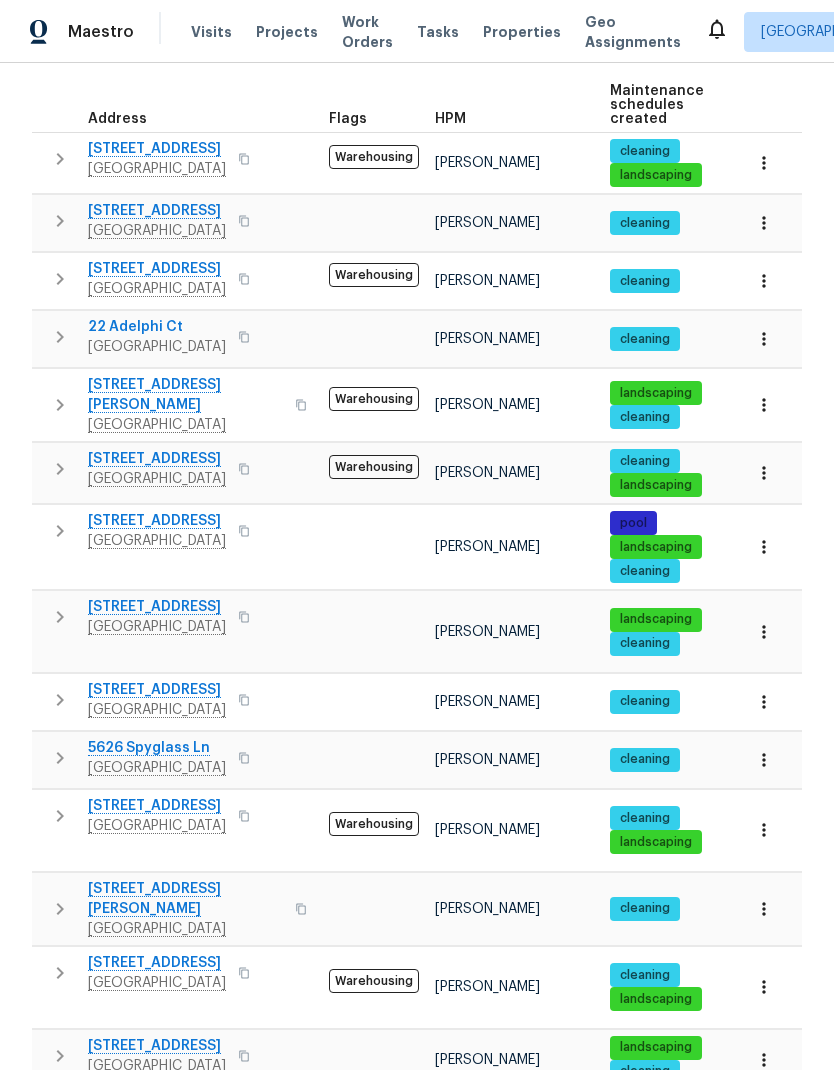 click at bounding box center [301, 909] 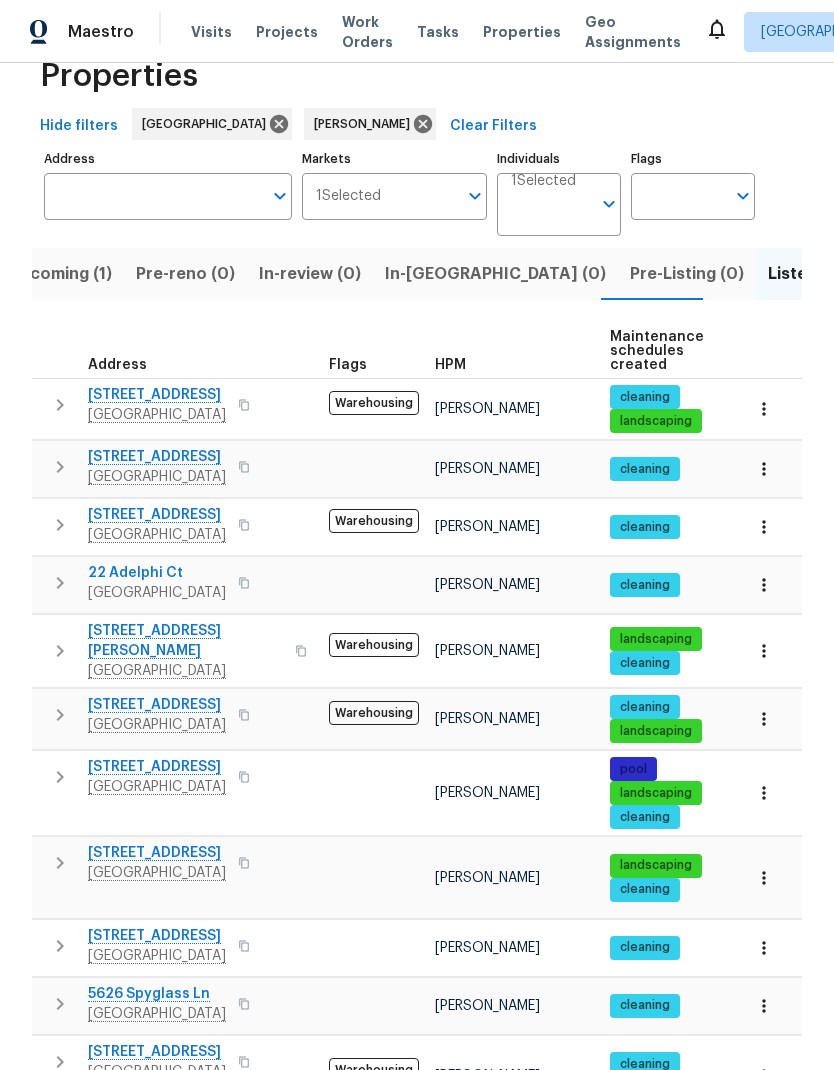 scroll, scrollTop: 50, scrollLeft: 0, axis: vertical 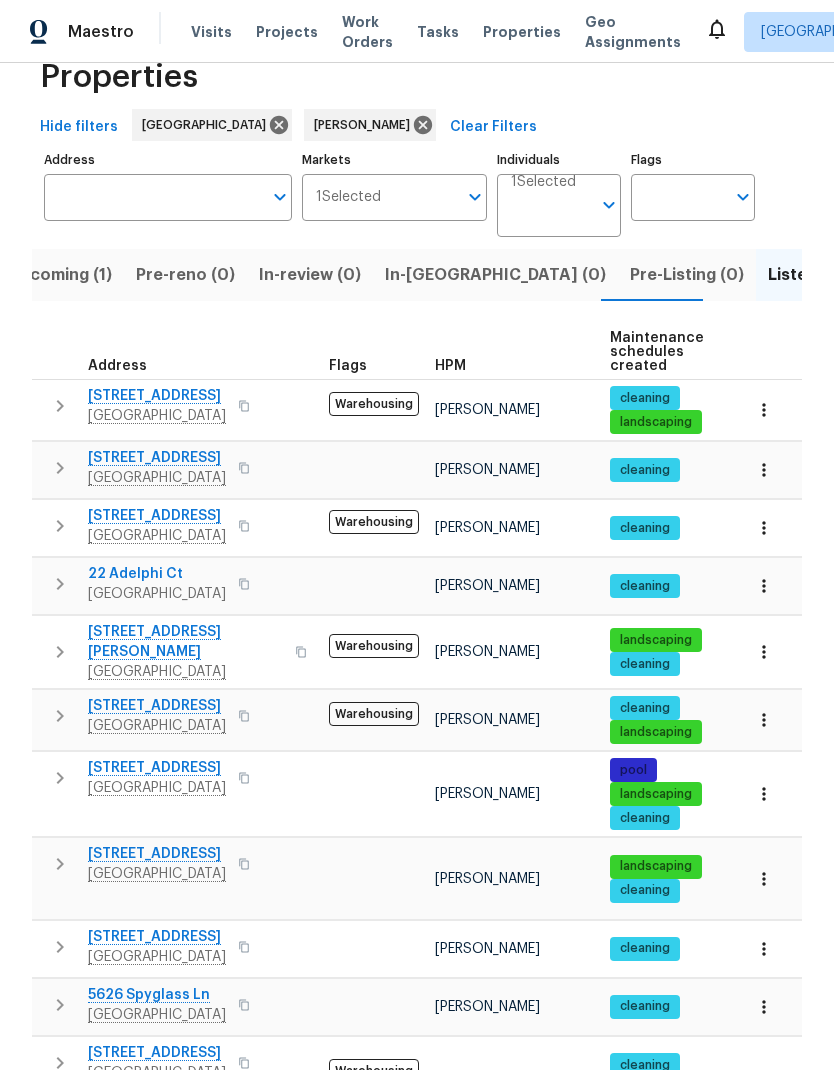 click on "Resale (8)" at bounding box center (913, 275) 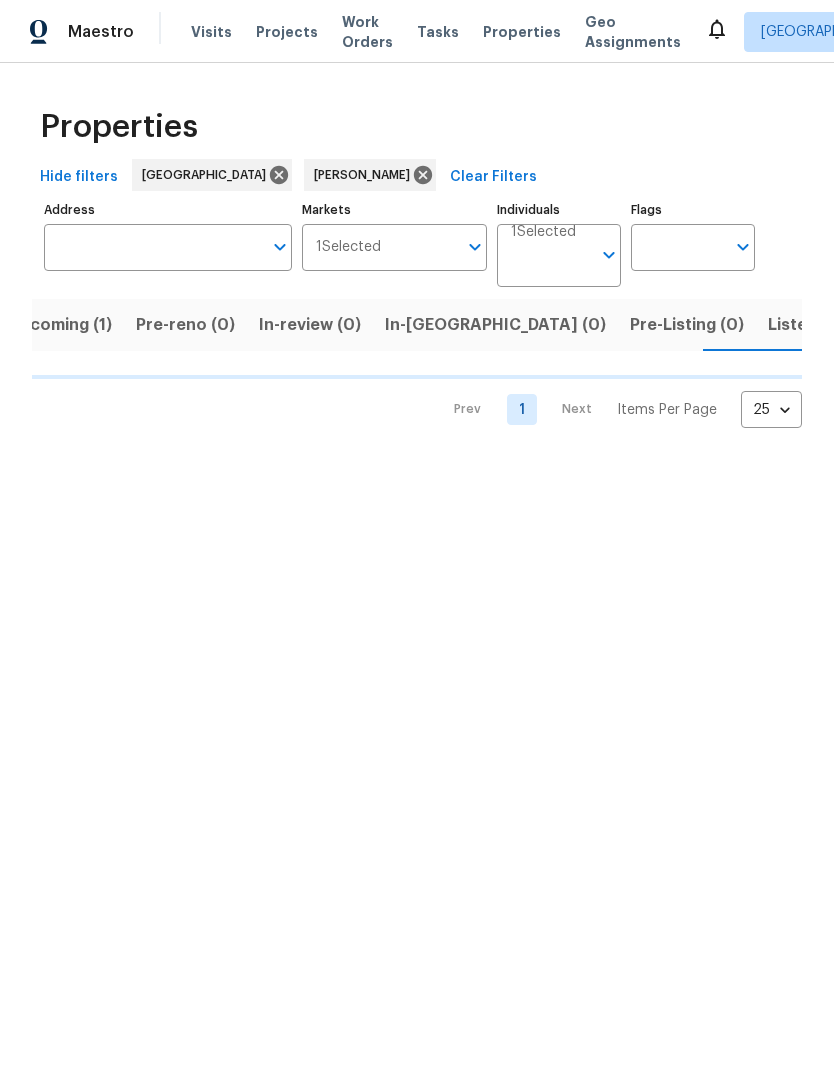 scroll, scrollTop: 0, scrollLeft: 0, axis: both 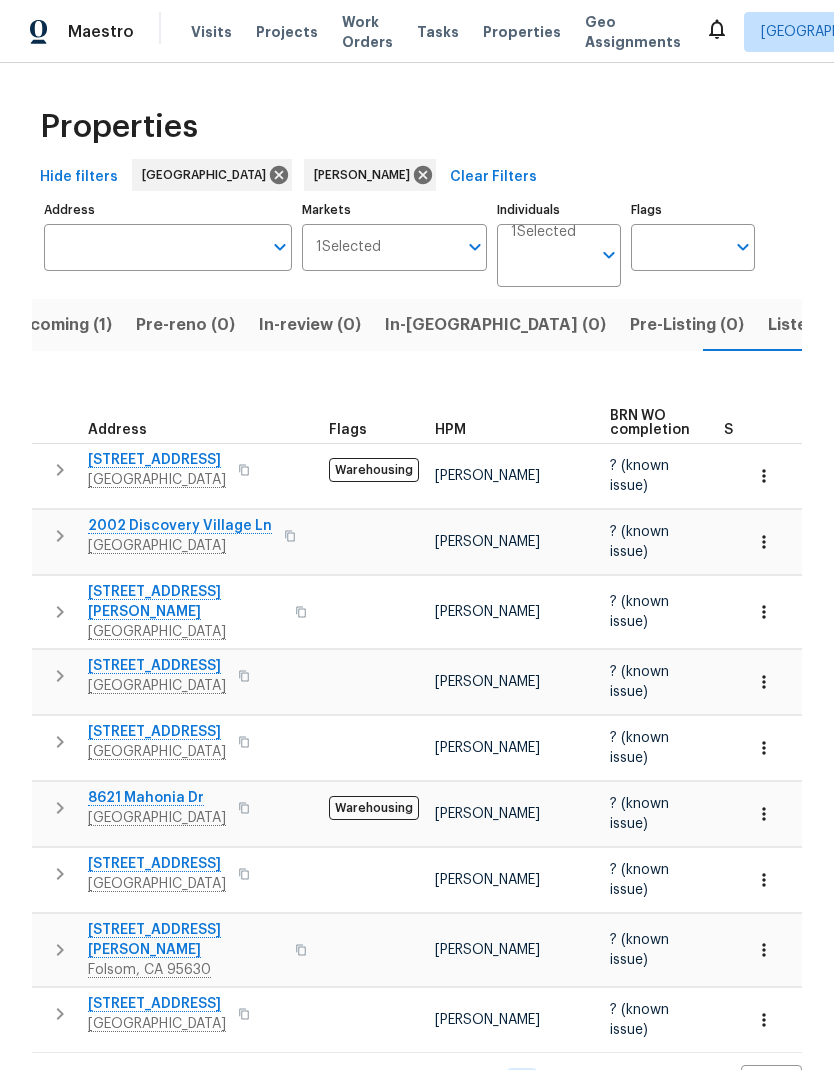 click at bounding box center (290, 536) 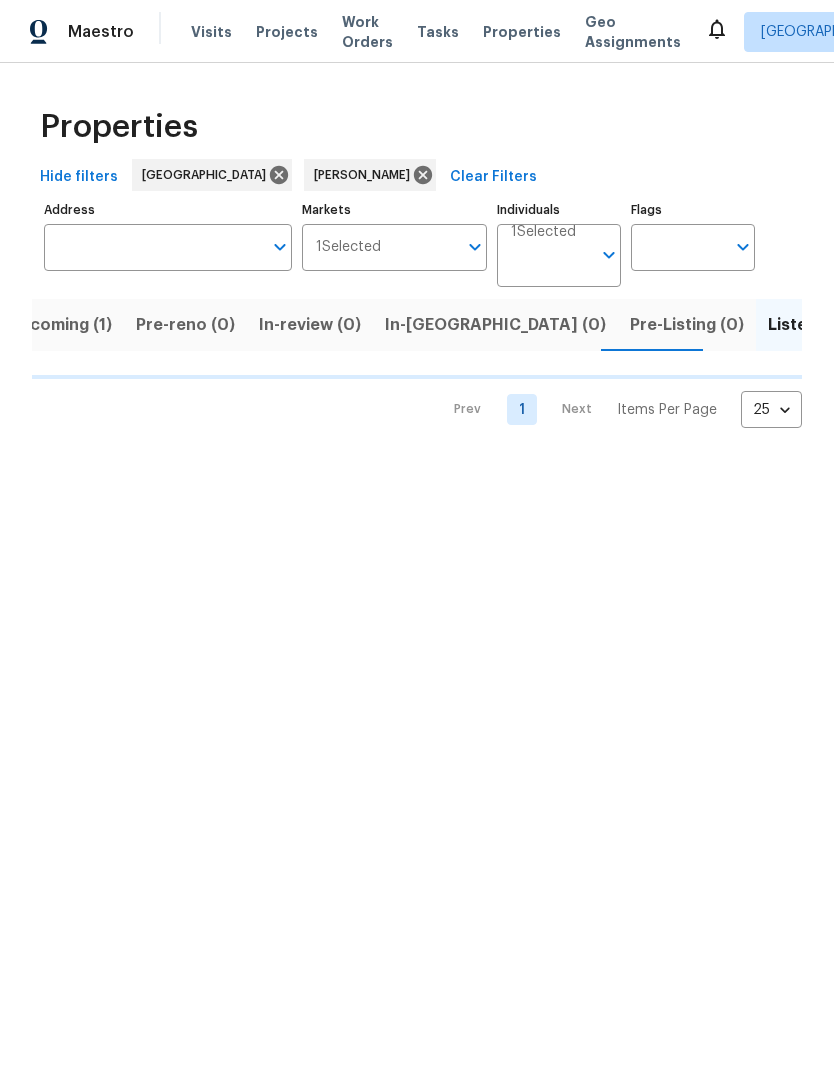 scroll, scrollTop: 0, scrollLeft: 0, axis: both 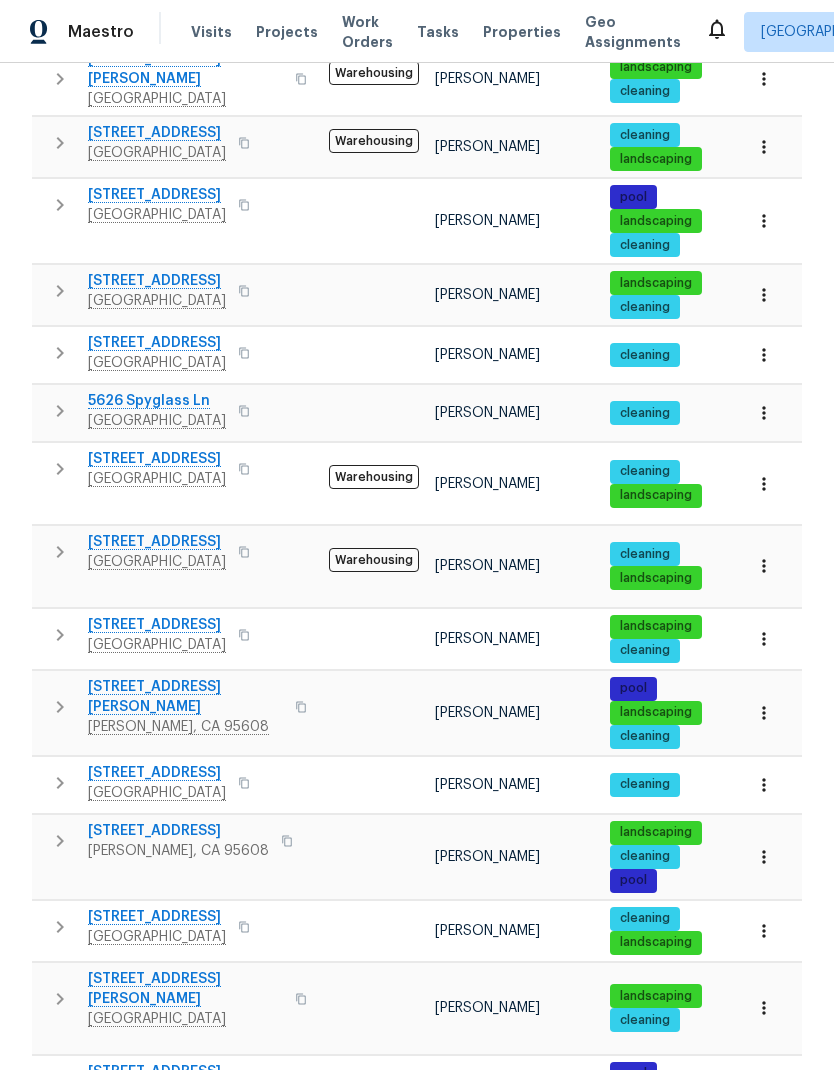 click 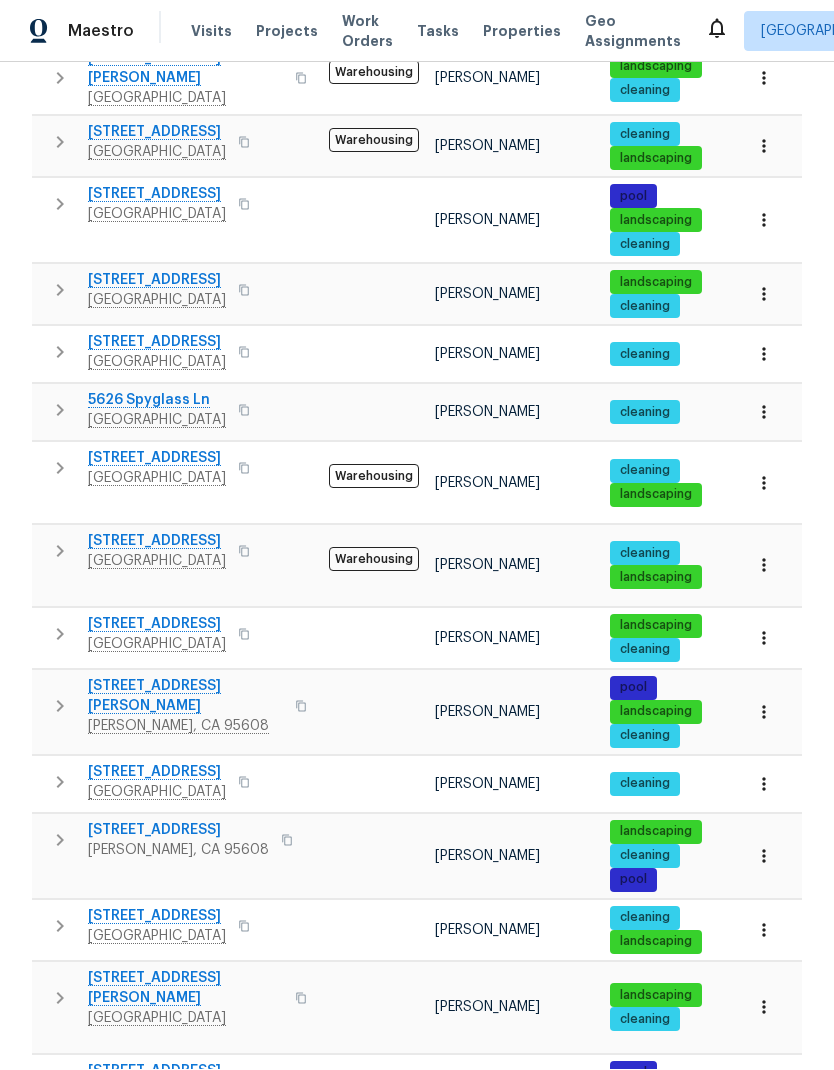 click at bounding box center (287, 1082) 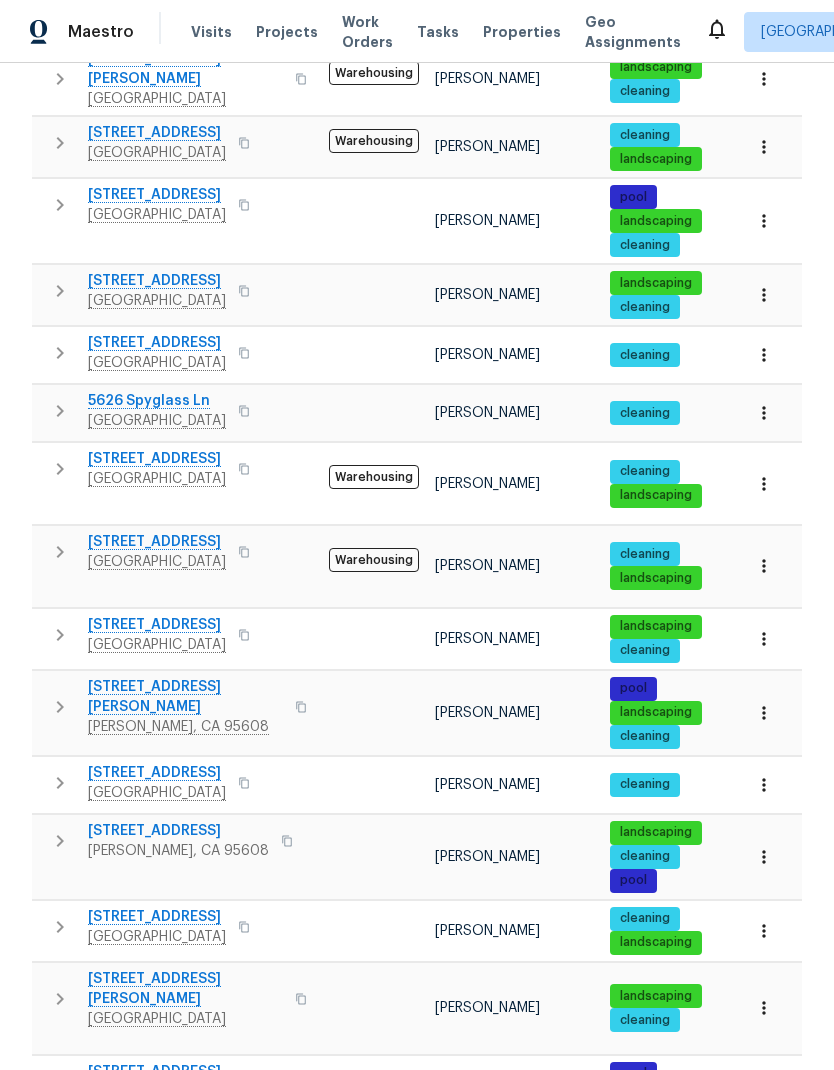 click 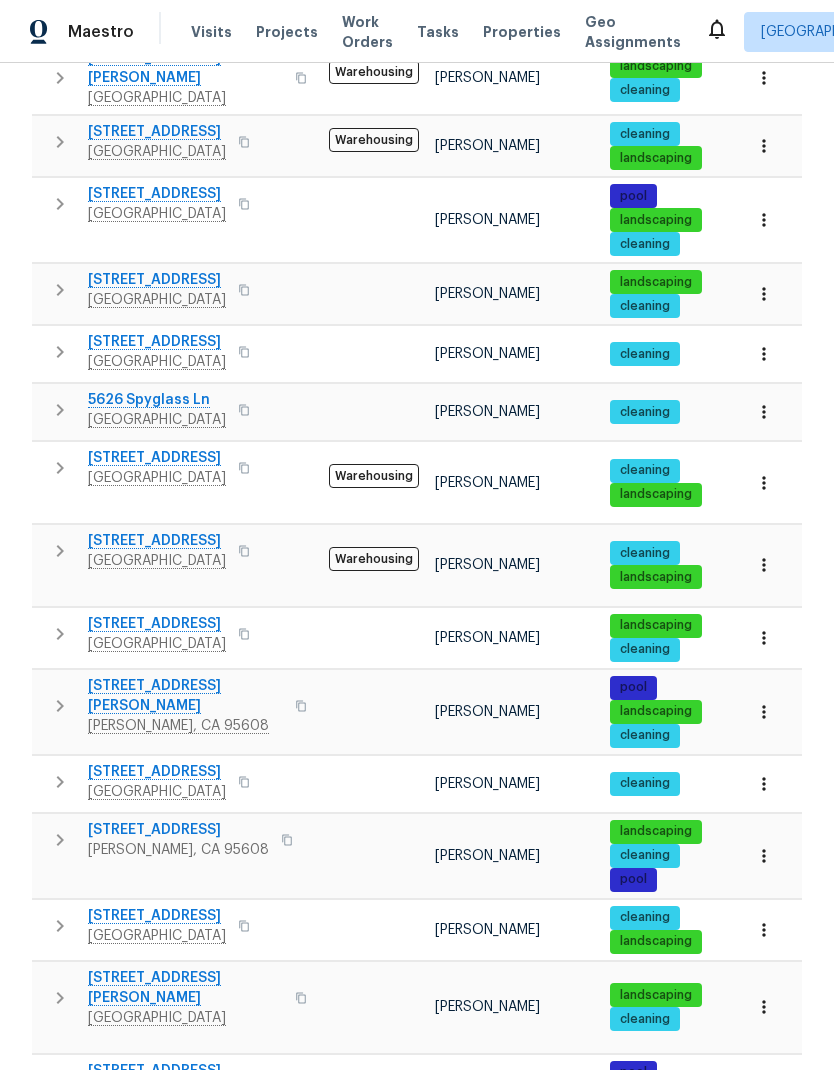 scroll, scrollTop: 623, scrollLeft: 0, axis: vertical 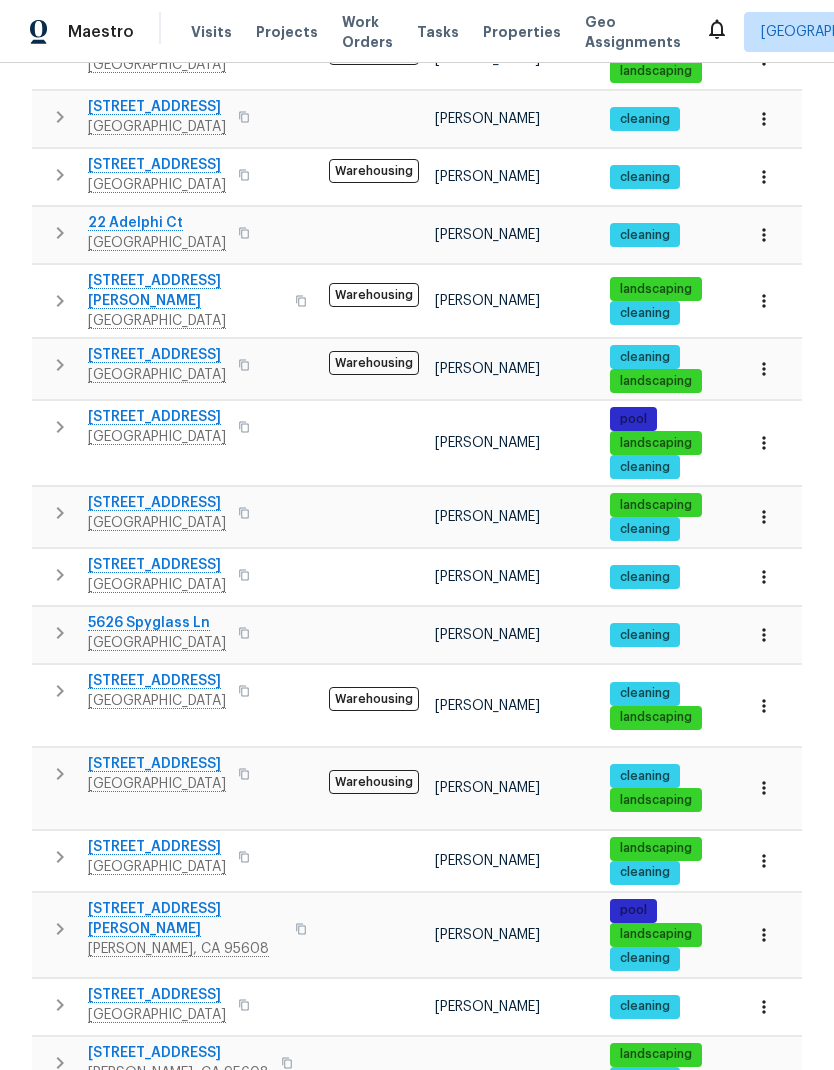 click at bounding box center [244, 633] 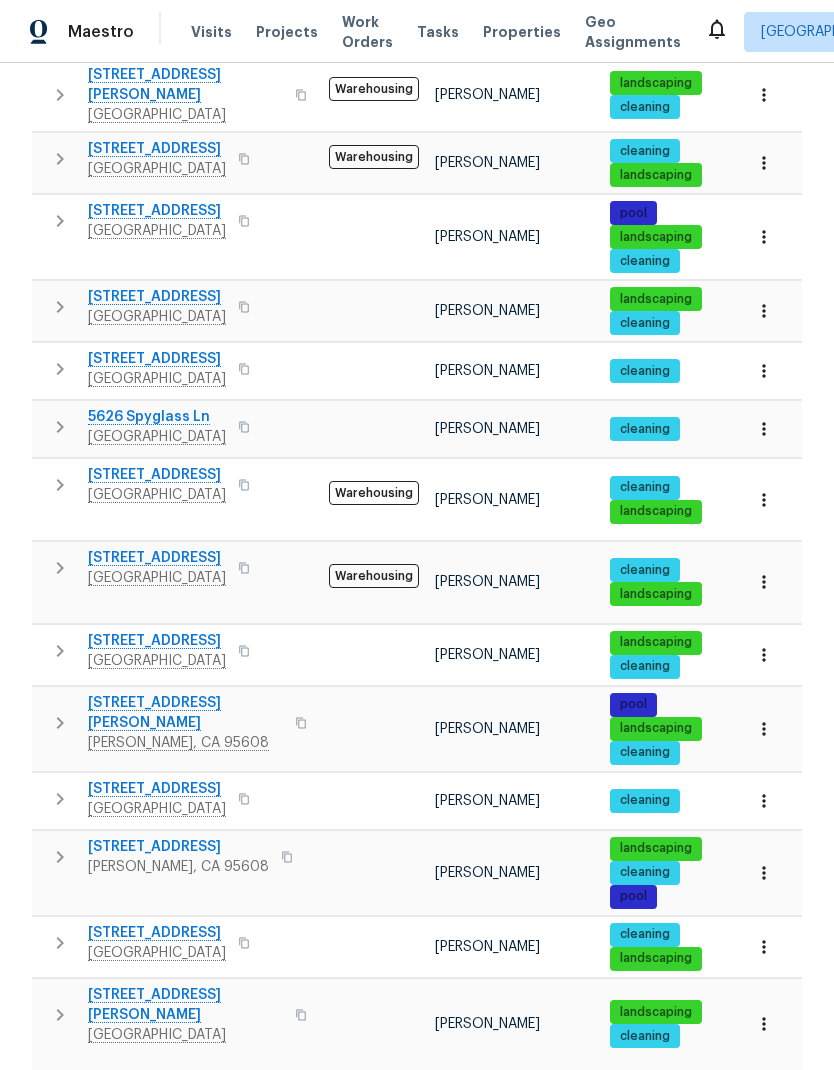 scroll, scrollTop: 616, scrollLeft: 0, axis: vertical 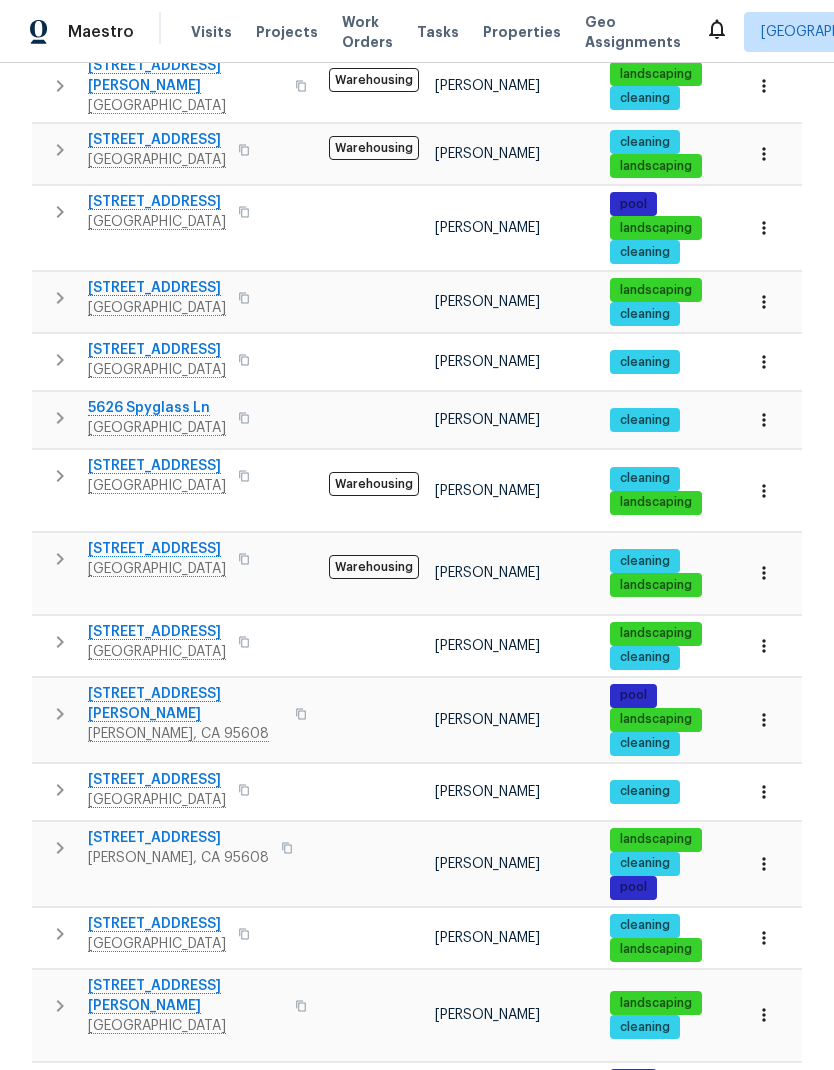 click at bounding box center [244, 790] 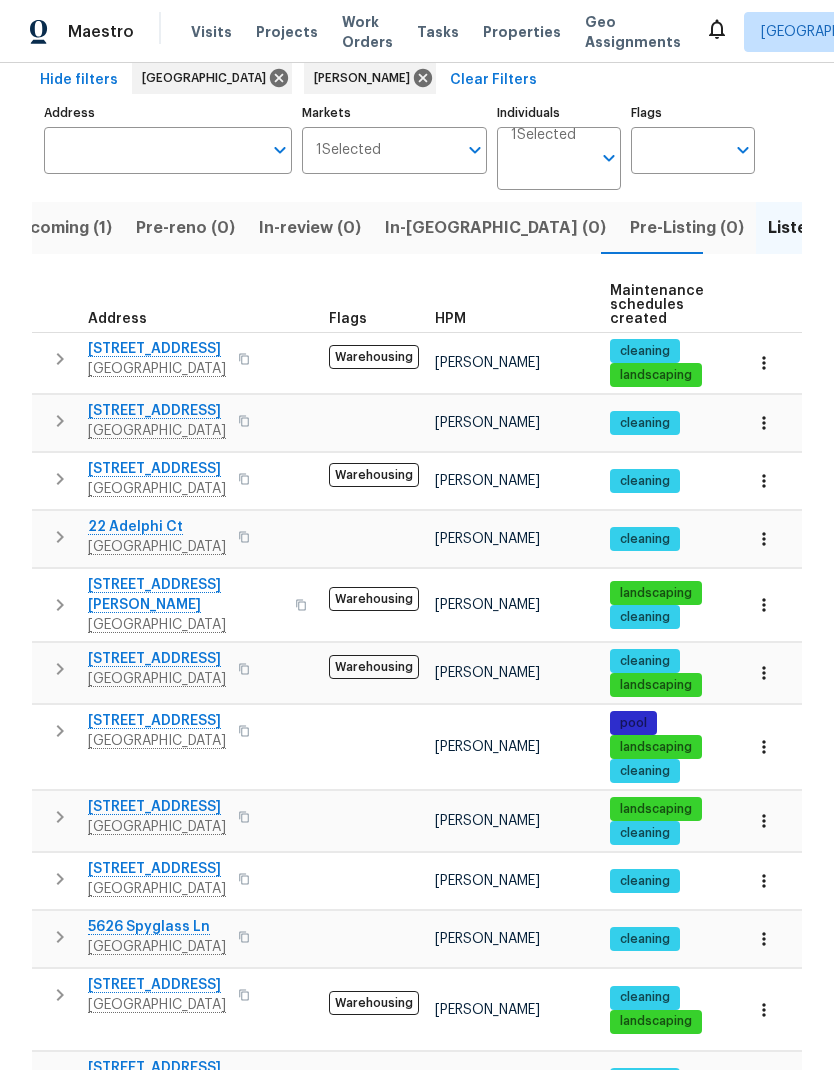 scroll, scrollTop: 95, scrollLeft: 0, axis: vertical 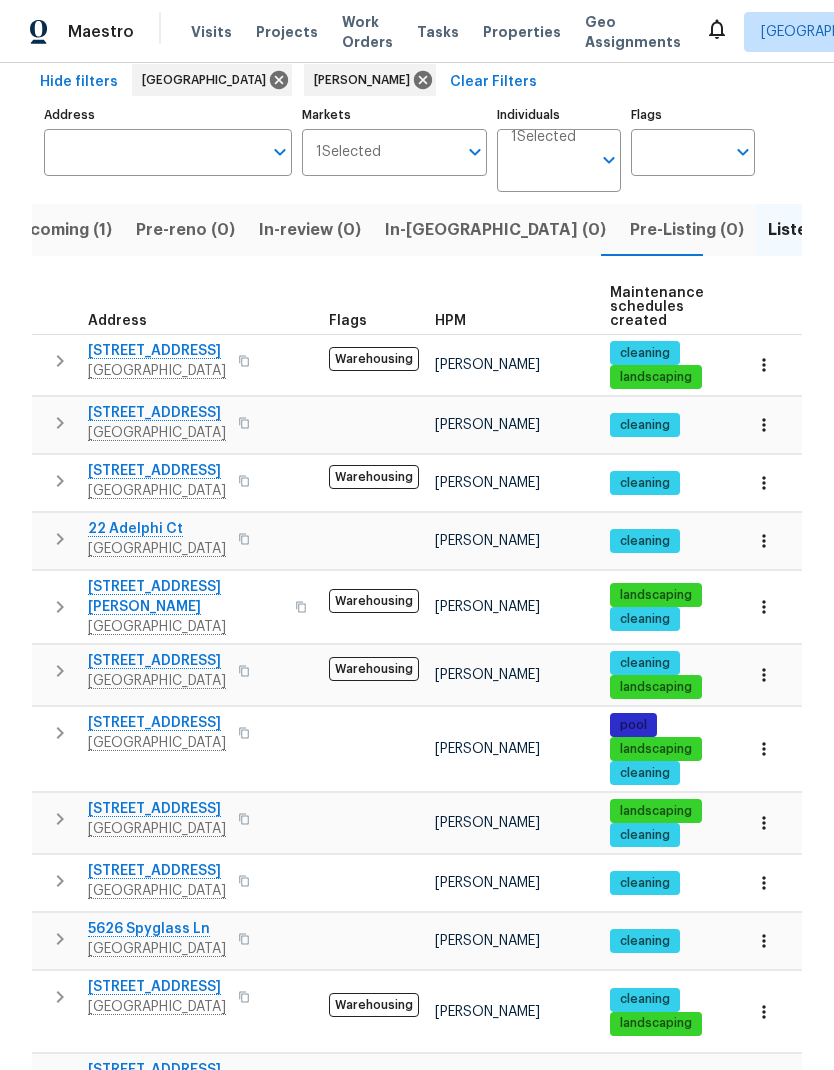 click on "Resale (8)" at bounding box center [913, 230] 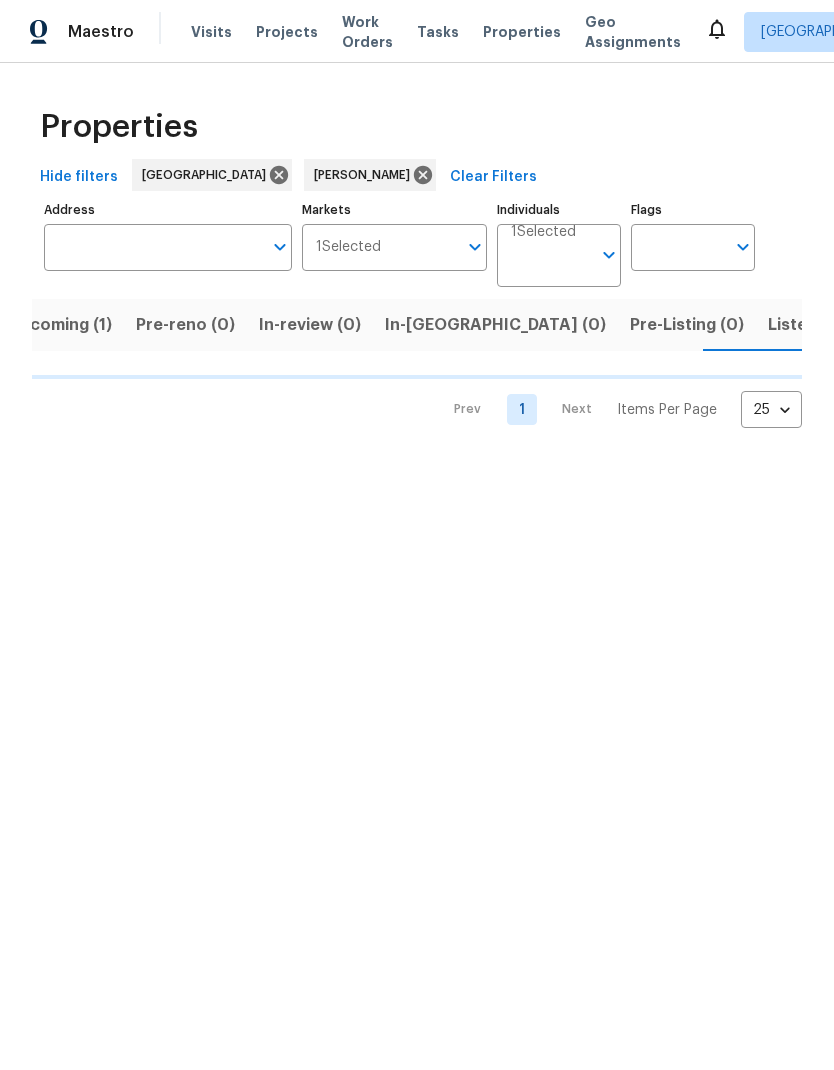 scroll, scrollTop: 0, scrollLeft: 0, axis: both 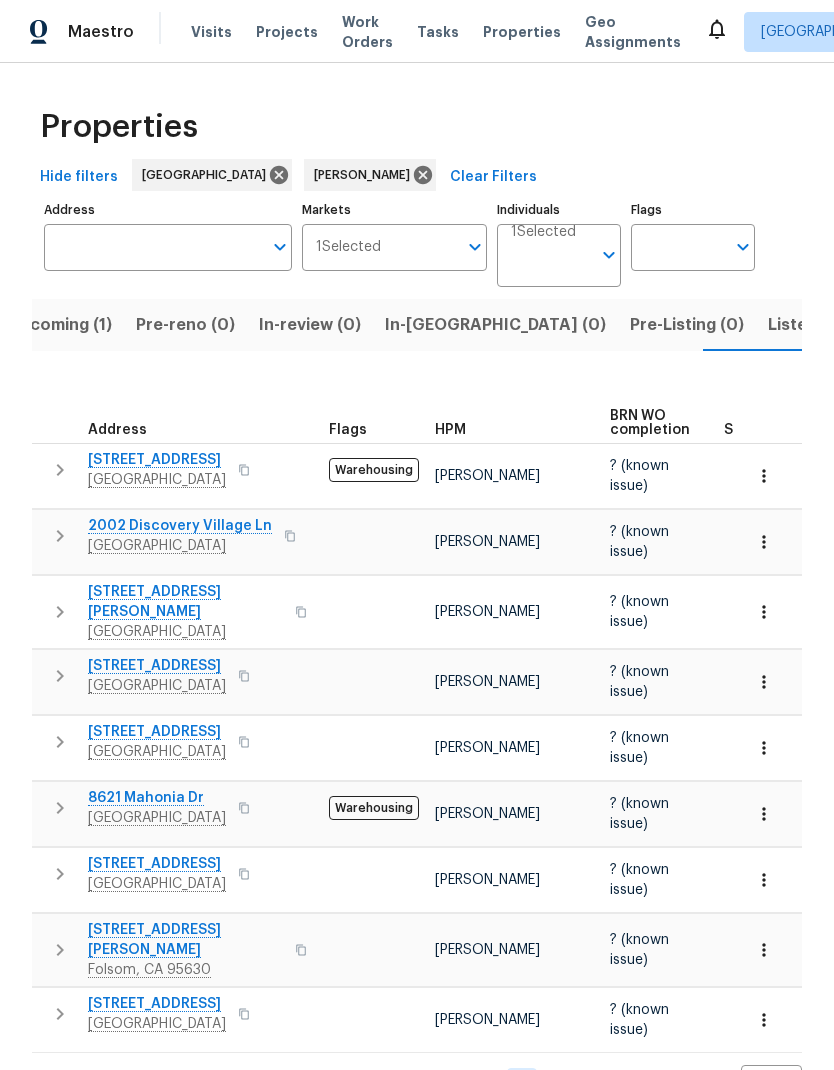 click at bounding box center [301, 950] 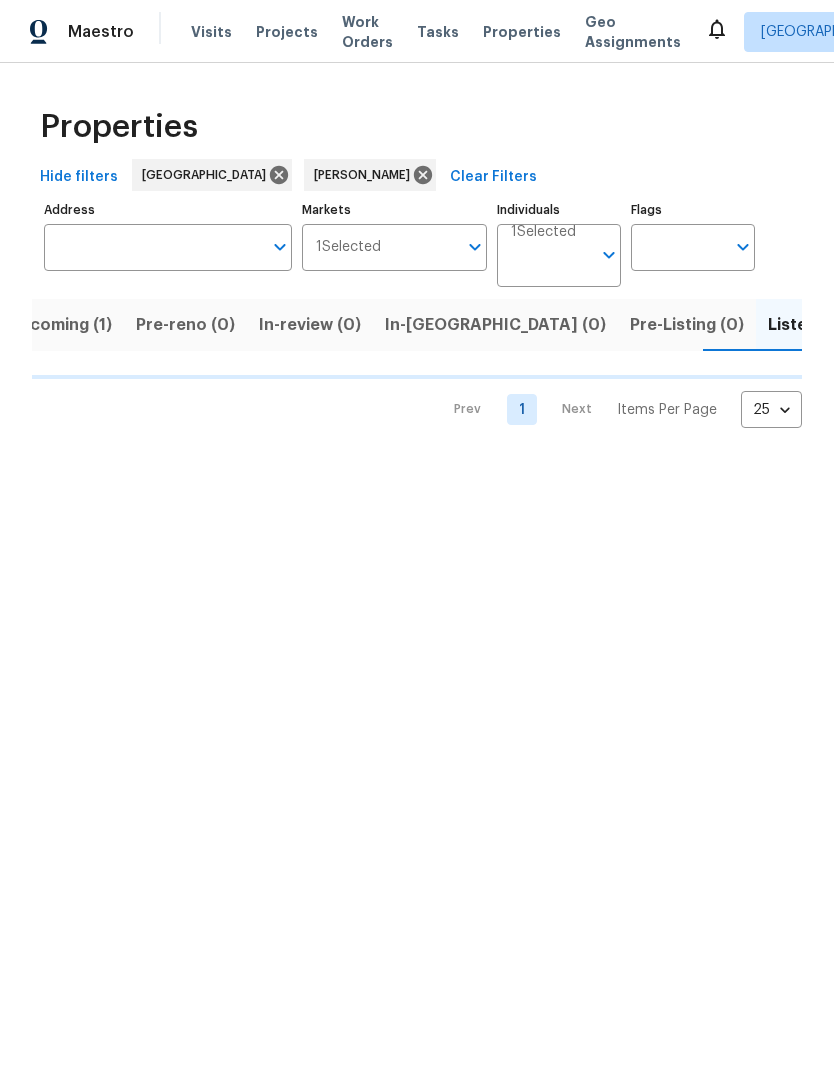 scroll, scrollTop: 0, scrollLeft: 0, axis: both 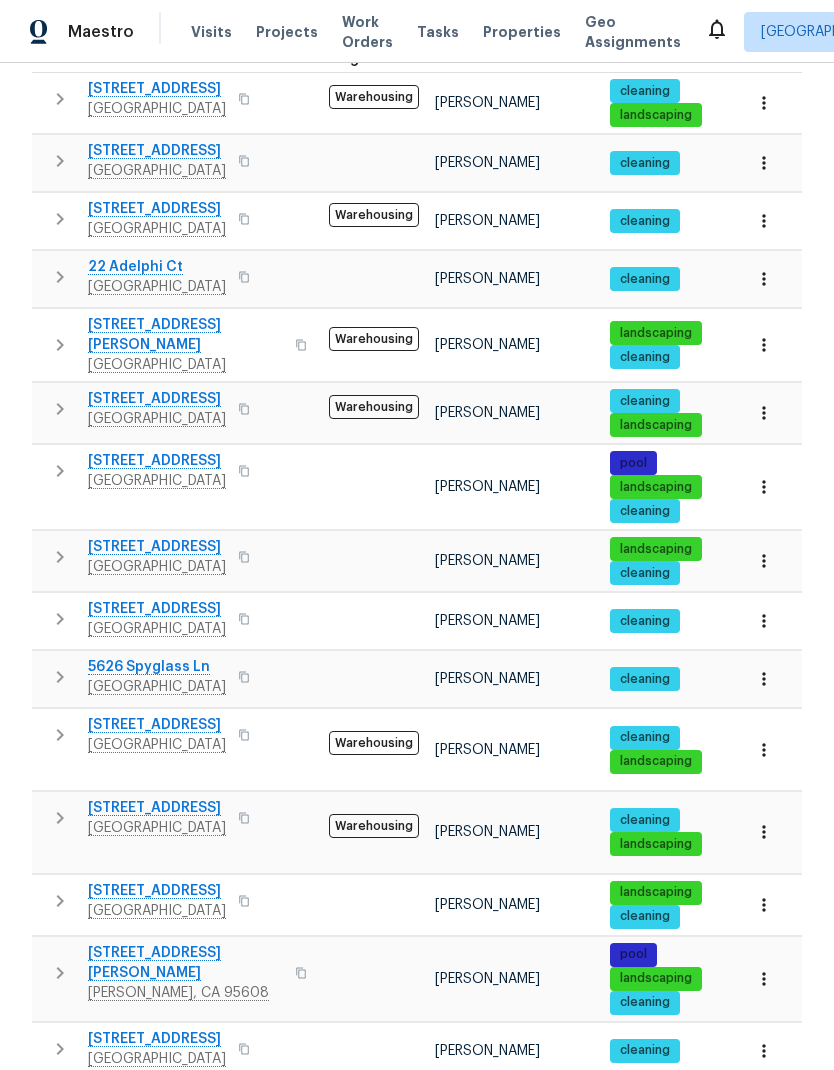 click at bounding box center (244, 735) 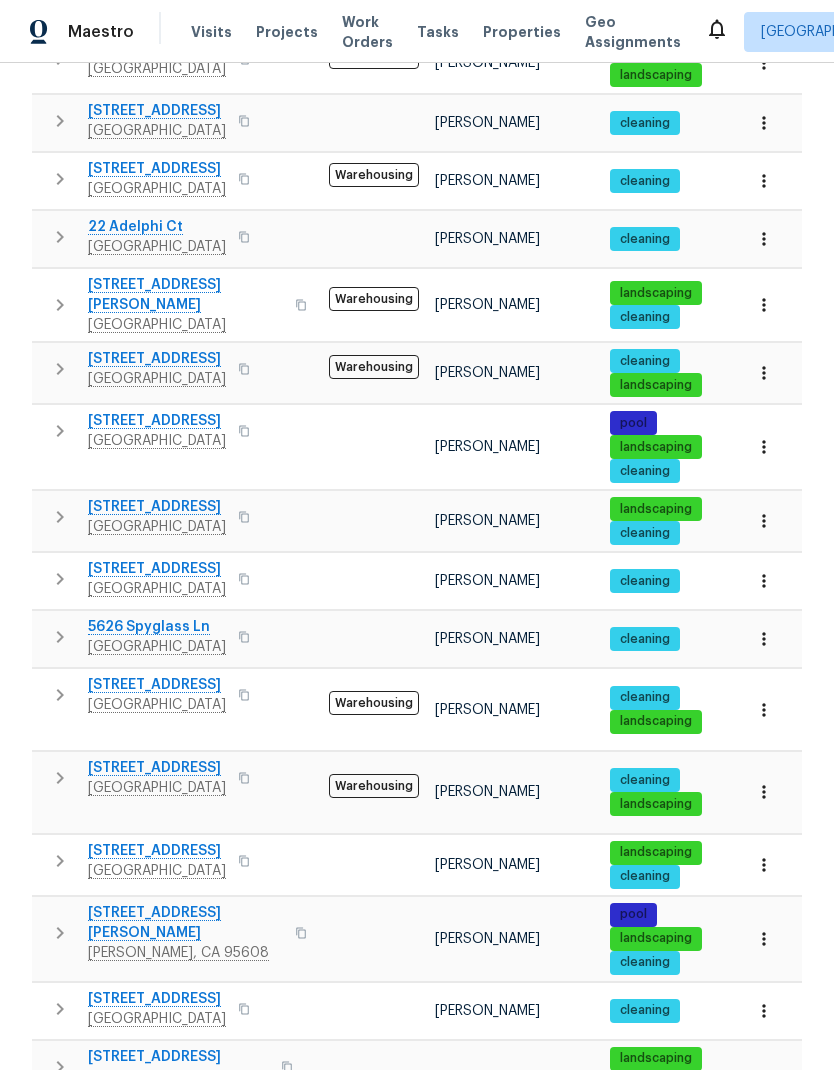 scroll, scrollTop: 398, scrollLeft: 0, axis: vertical 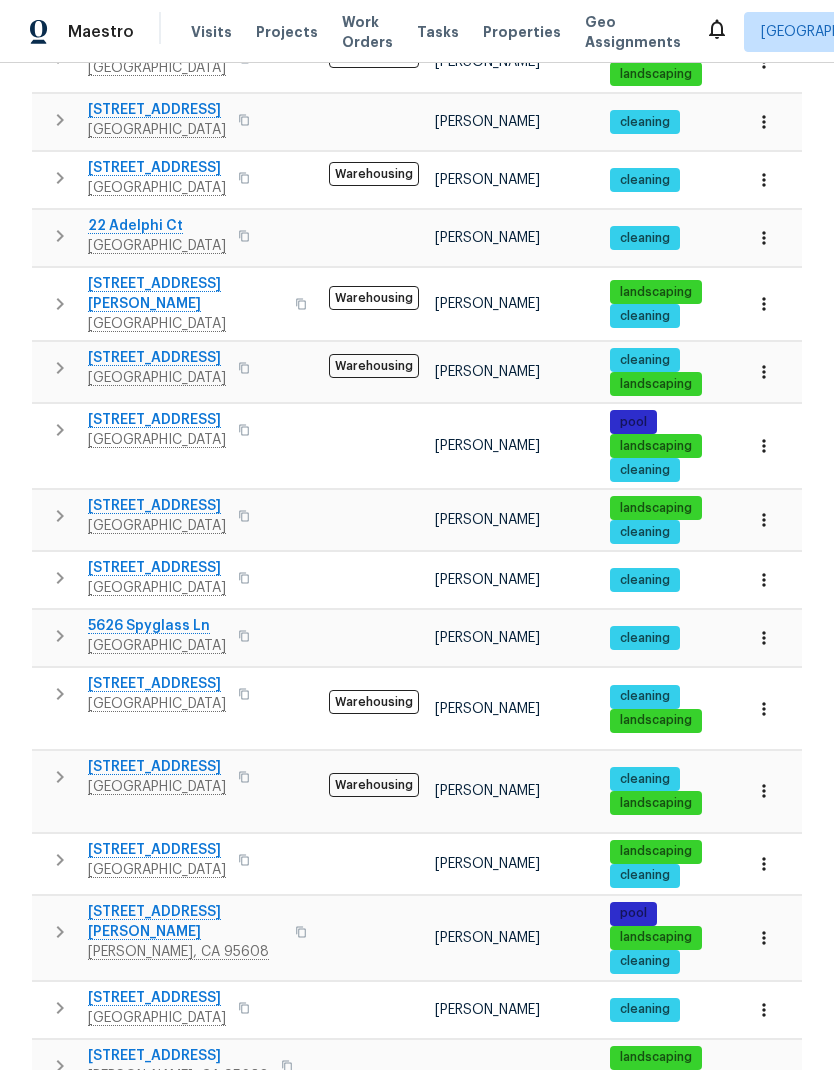 click at bounding box center [244, 430] 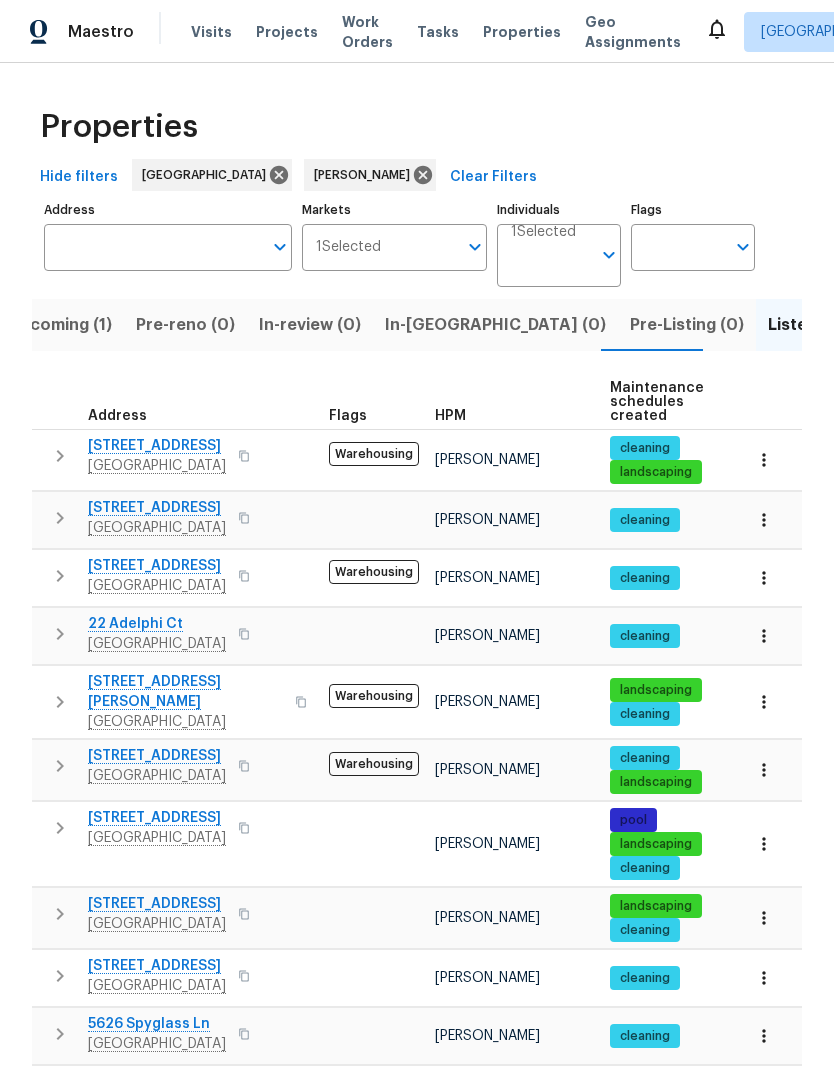 scroll, scrollTop: 0, scrollLeft: 0, axis: both 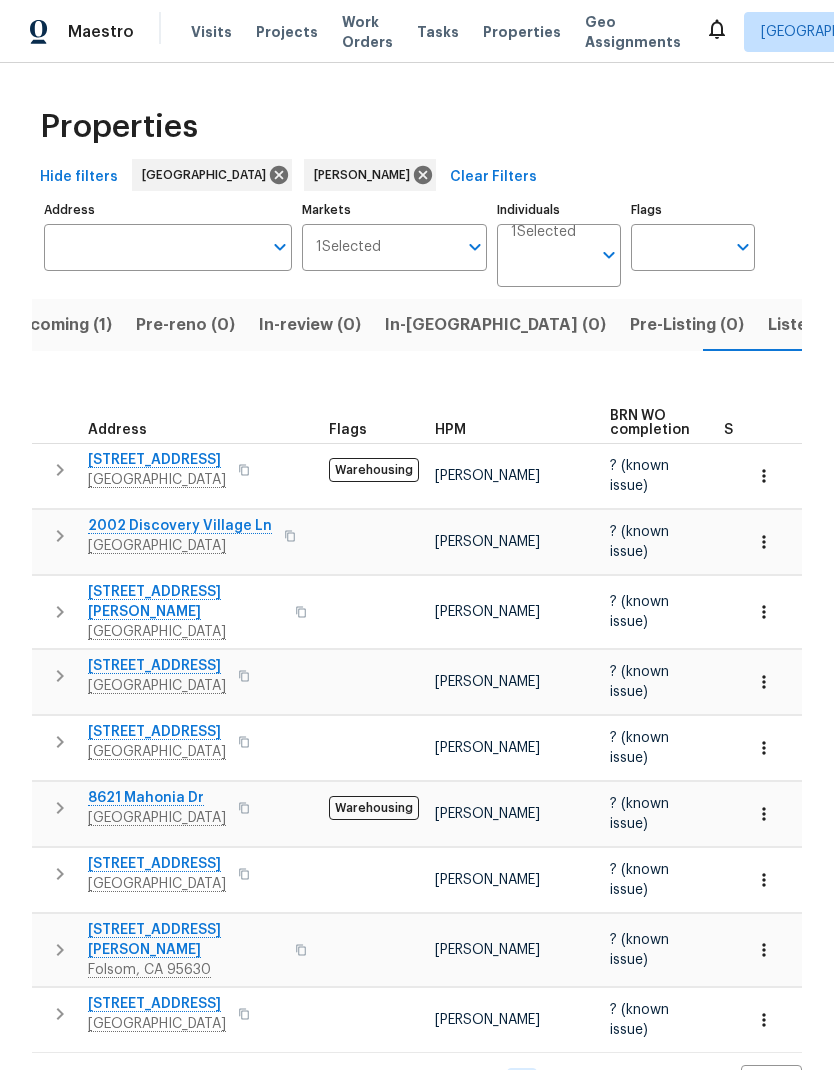 click 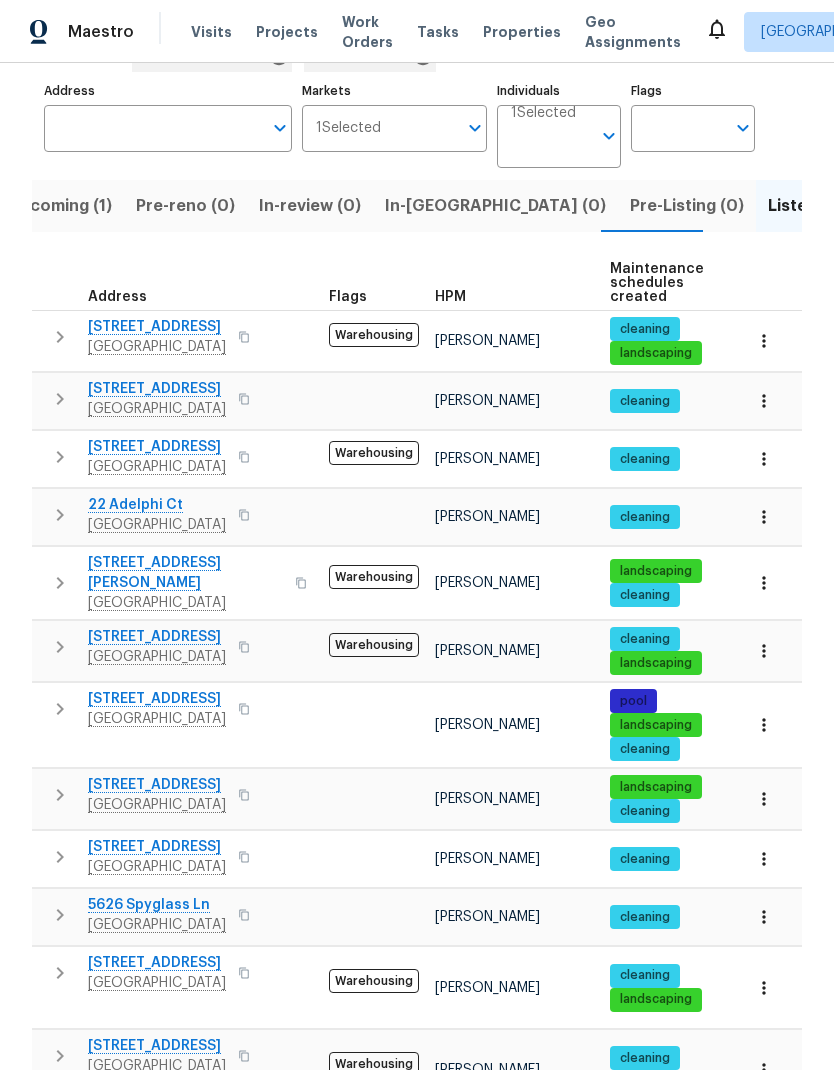 scroll, scrollTop: 246, scrollLeft: 0, axis: vertical 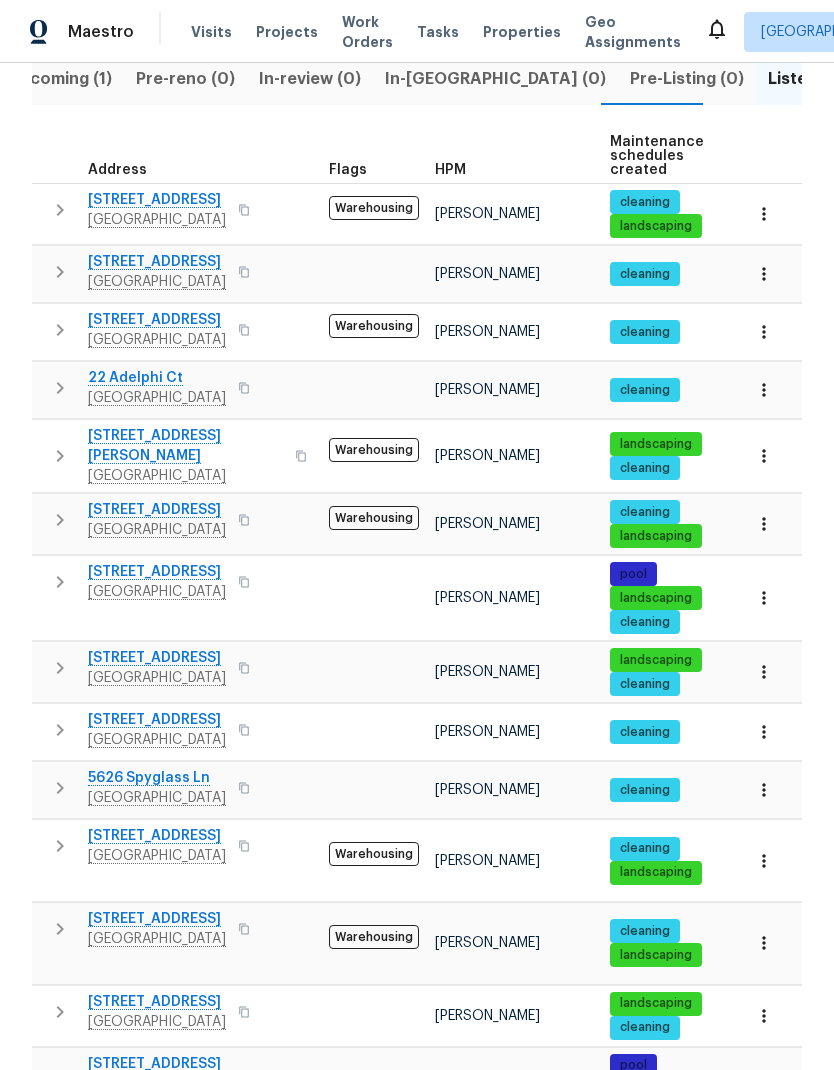 click at bounding box center (244, 788) 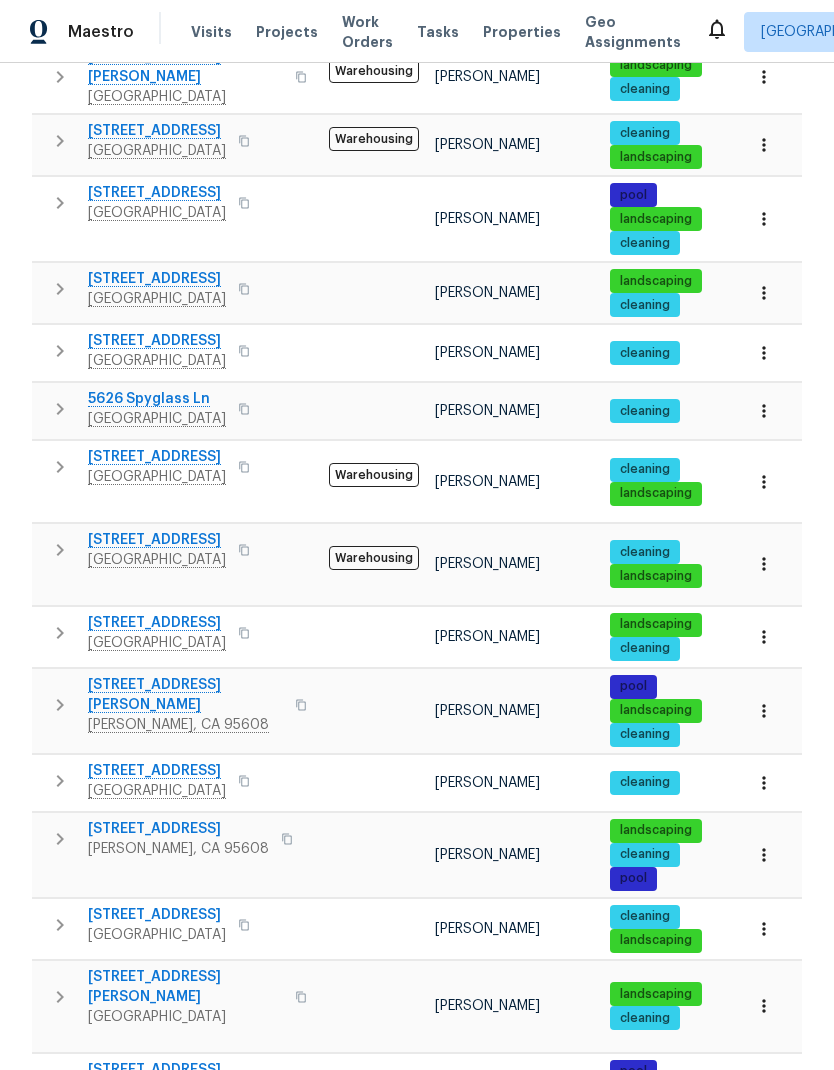 scroll, scrollTop: 623, scrollLeft: 0, axis: vertical 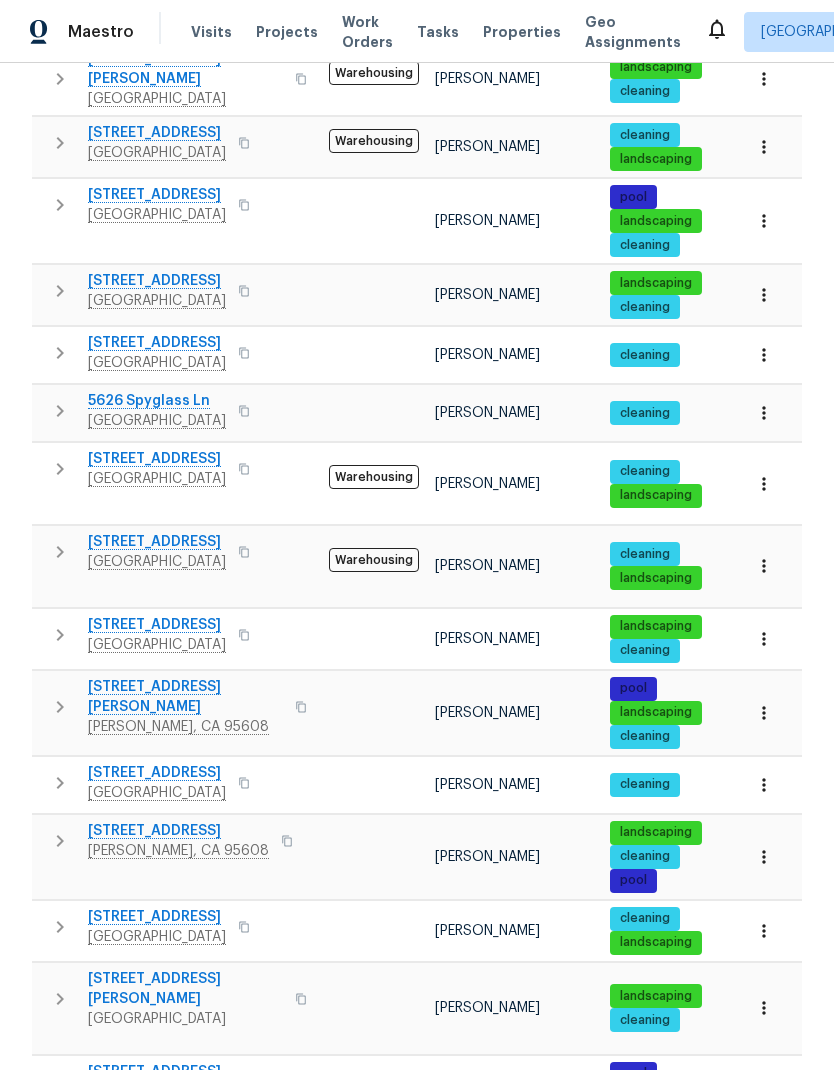 click on "[STREET_ADDRESS][PERSON_NAME]" at bounding box center [200, 841] 